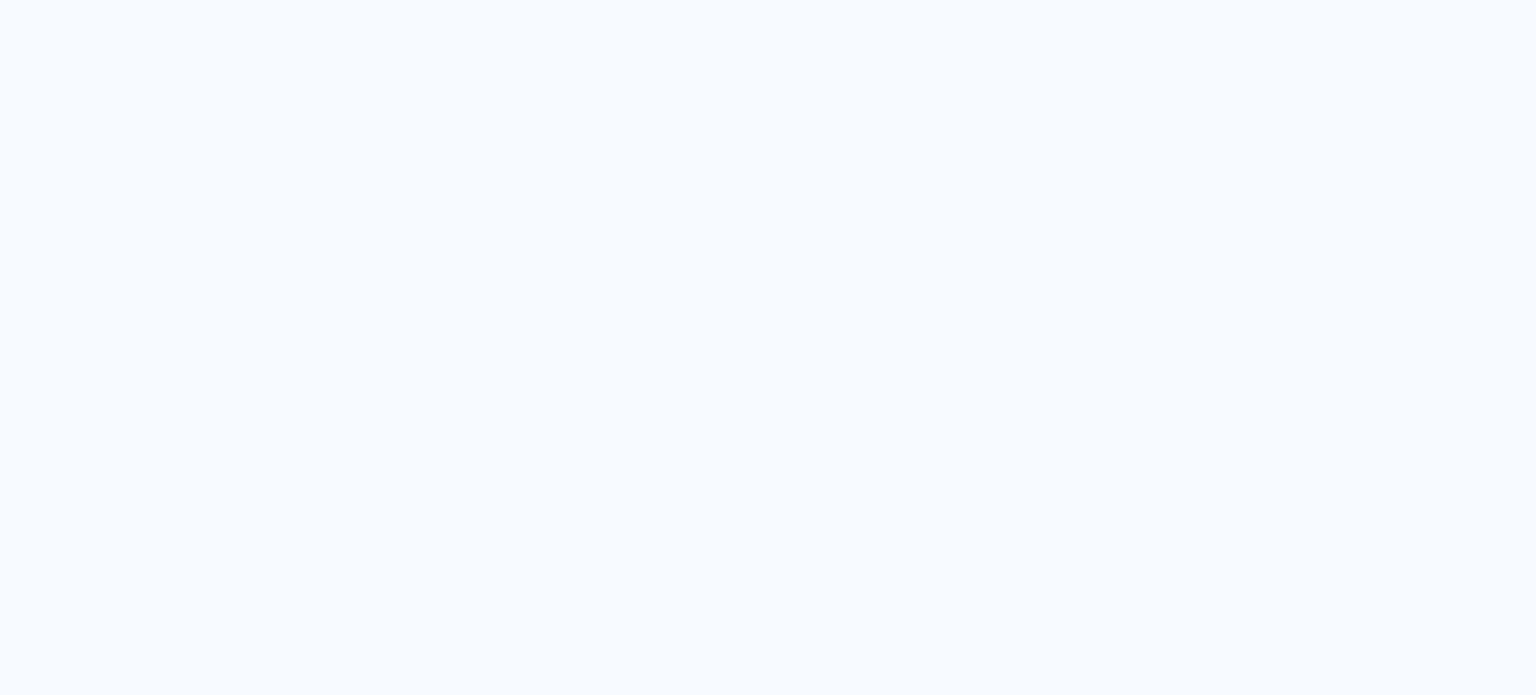 scroll, scrollTop: 0, scrollLeft: 0, axis: both 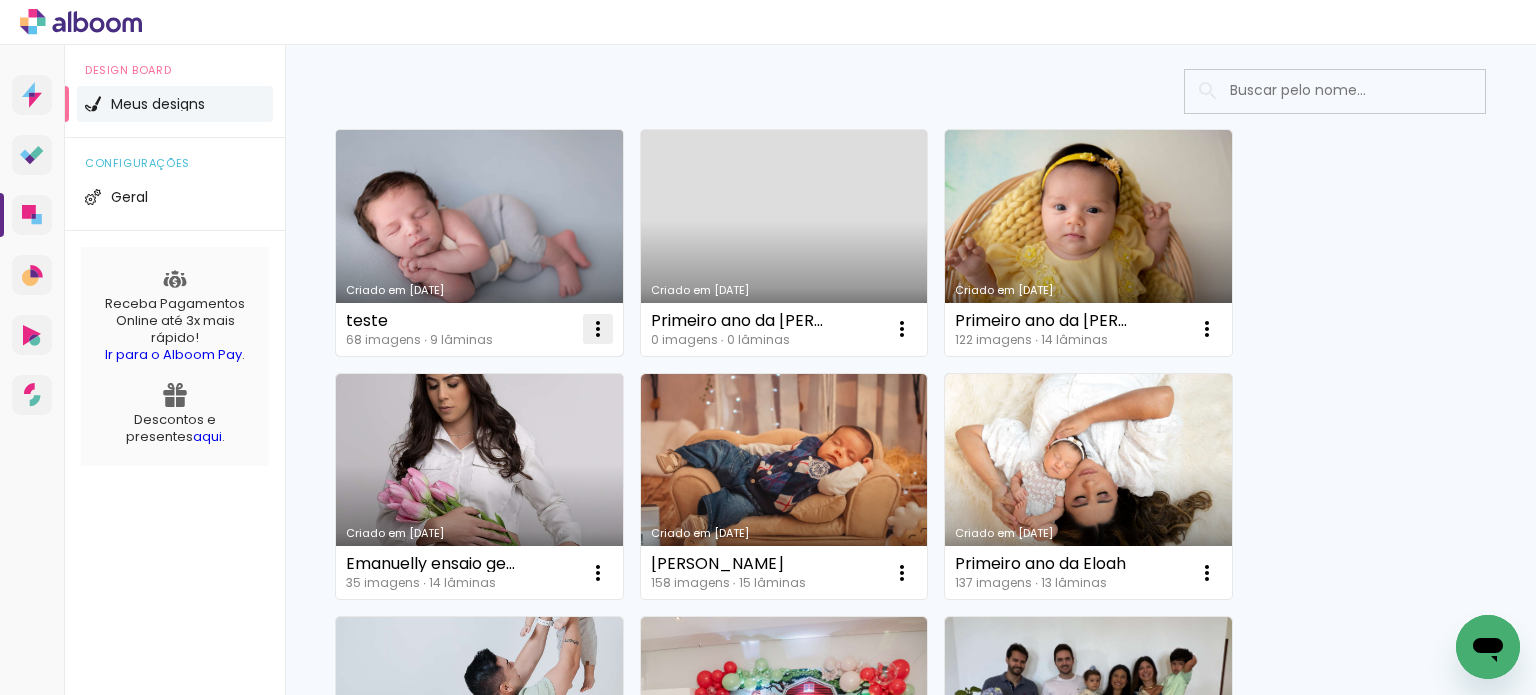 click at bounding box center [598, 329] 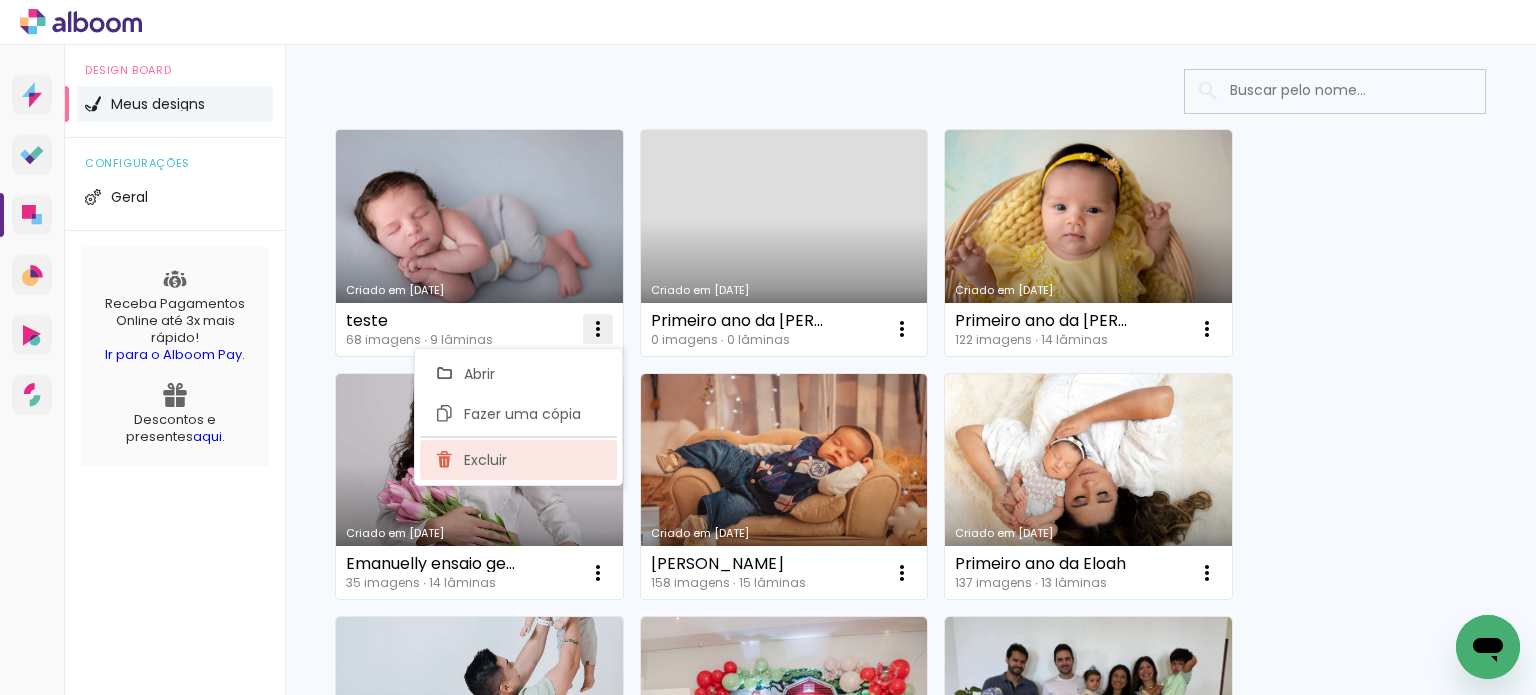 click on "Excluir" 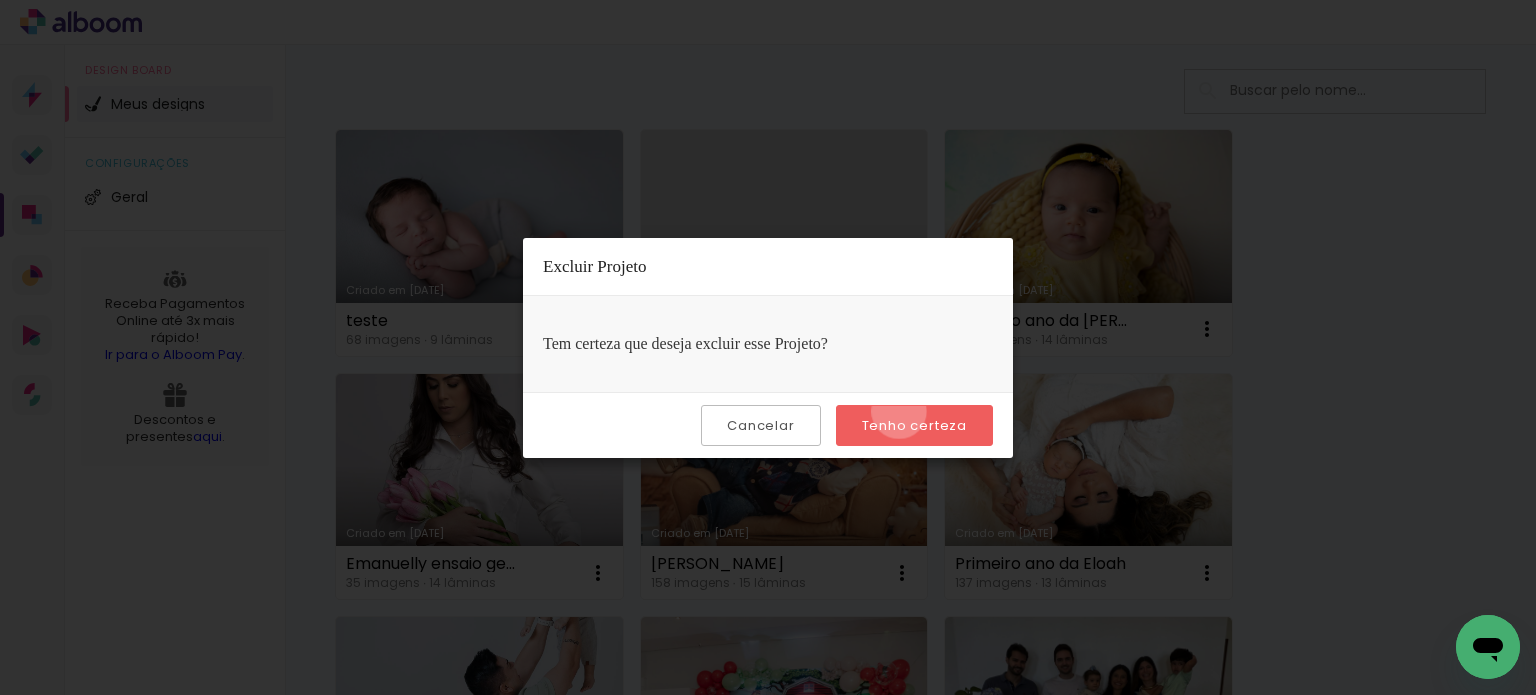 click on "Tenho certeza" at bounding box center (914, 425) 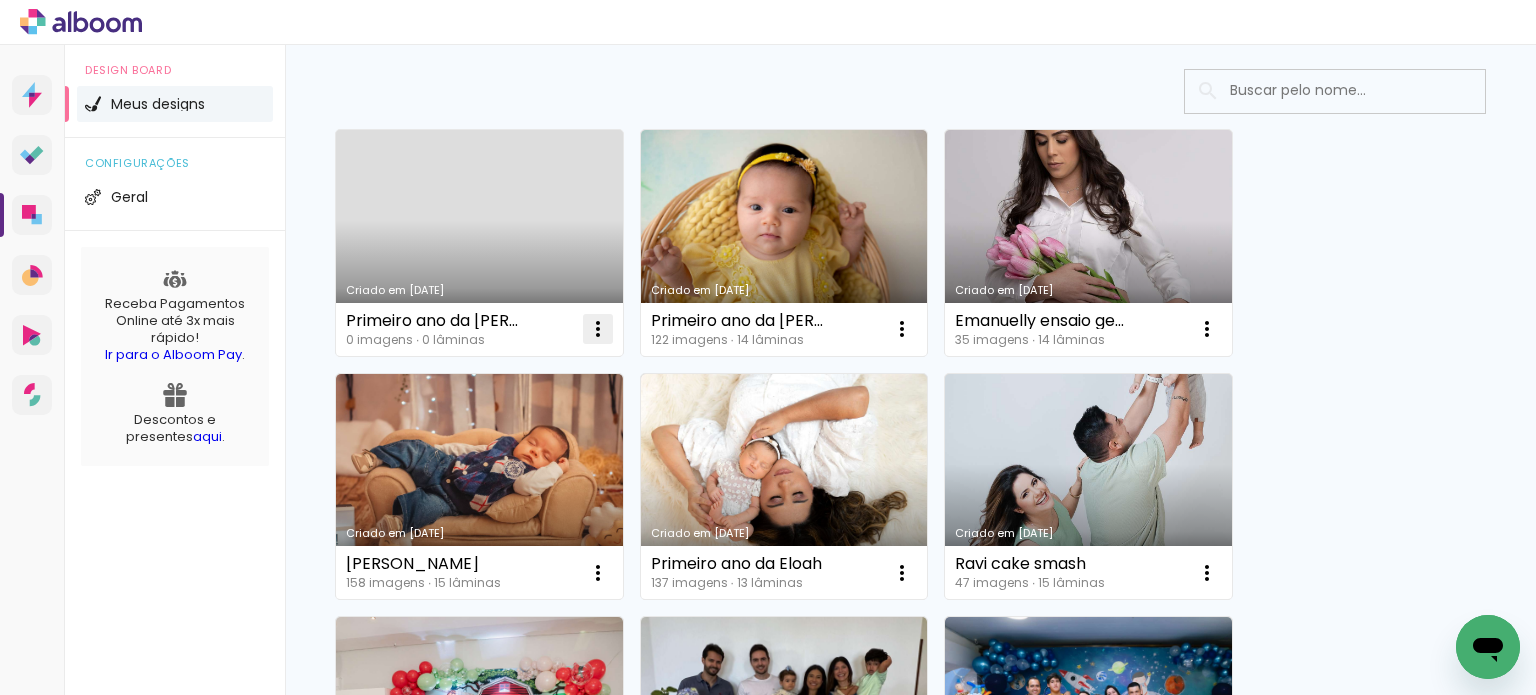 click at bounding box center (598, 329) 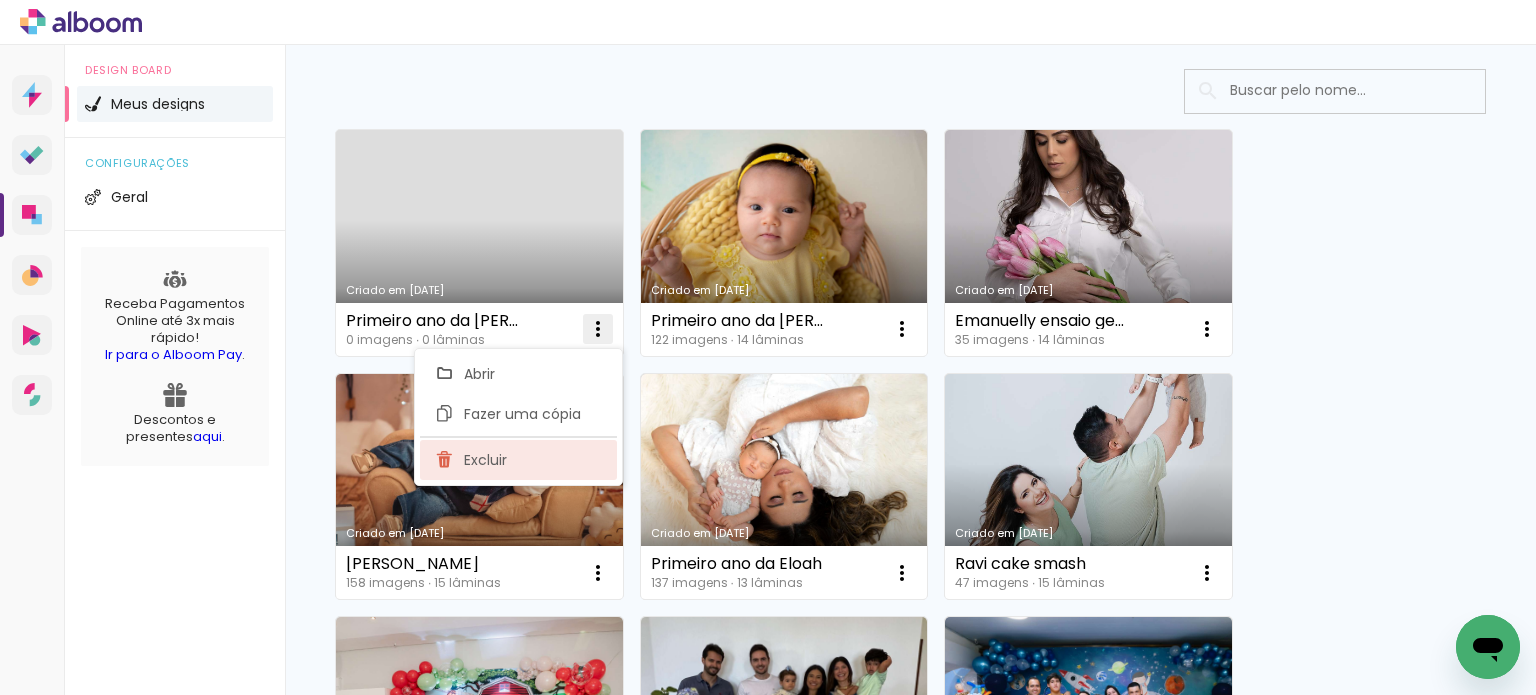 click on "Excluir" 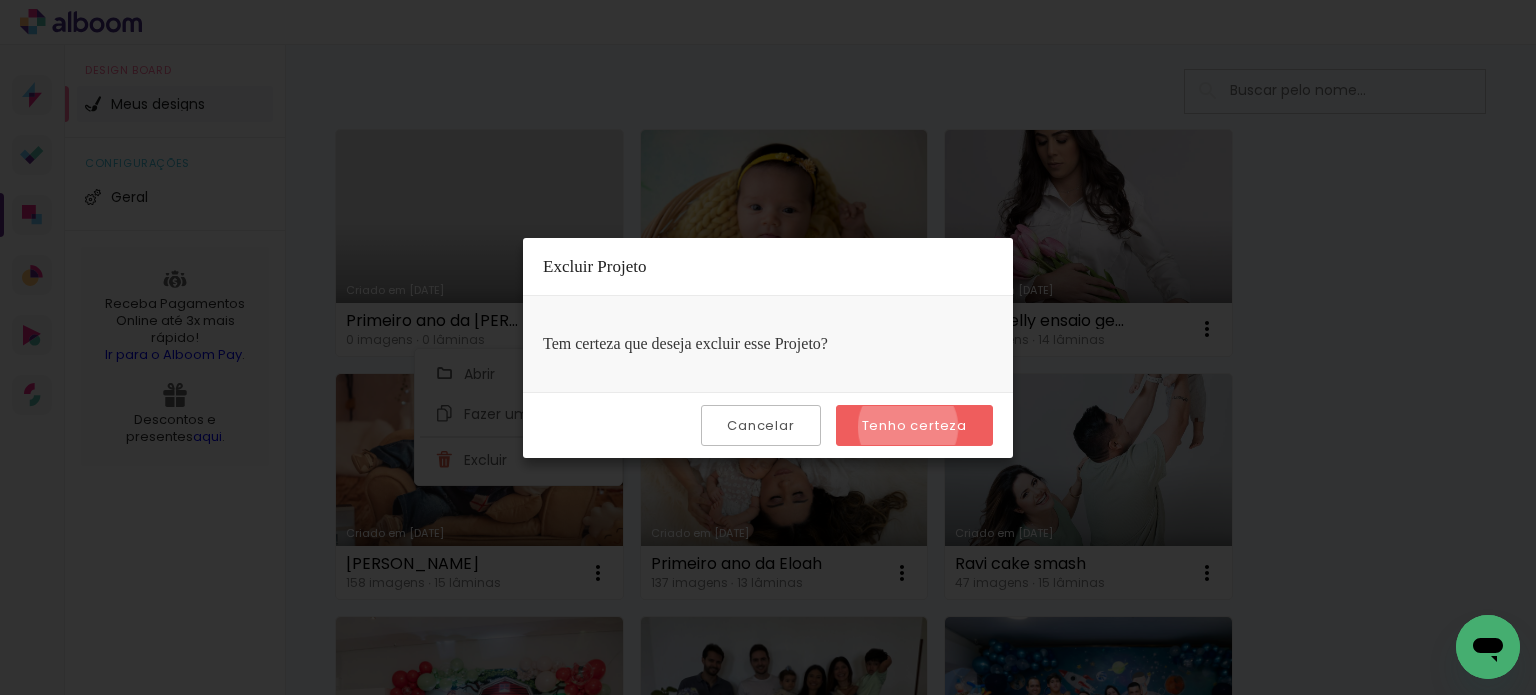 click on "Tenho certeza" at bounding box center (0, 0) 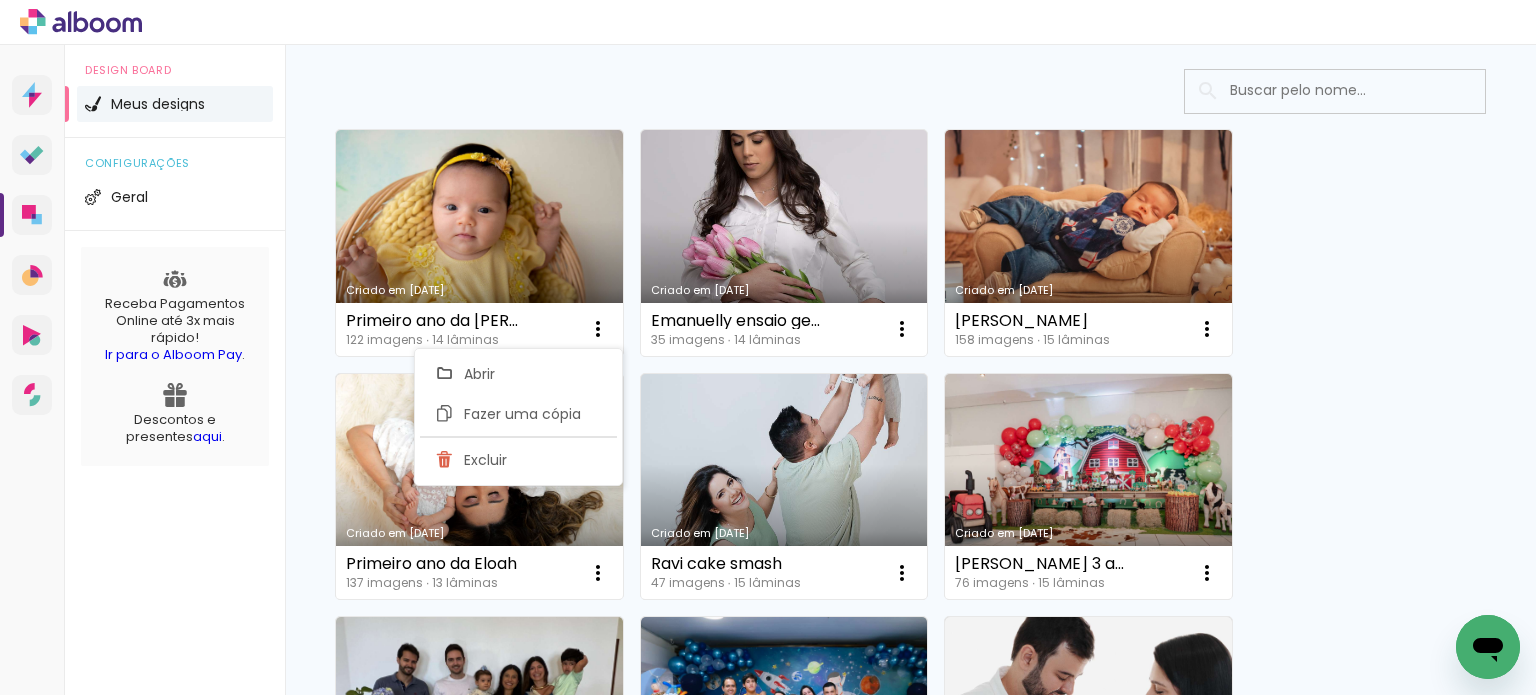 click on "Criado em 23/07/25 Primeiro ano da Alice 122 imagens  ∙ 14 lâminas  Abrir Fazer uma cópia Excluir Criado em 23/07/25 Emanuelly ensaio gesnatnte 35 imagens  ∙ 14 lâminas  Abrir Fazer uma cópia Excluir Criado em 22/07/25 Enzo 158 imagens  ∙ 15 lâminas  Abrir Fazer uma cópia Excluir Criado em 22/07/25 Primeiro ano da Eloah 137 imagens  ∙ 13 lâminas  Abrir Fazer uma cópia Excluir Criado em 22/07/25 Ravi cake smash 47 imagens  ∙ 15 lâminas  Abrir Fazer uma cópia Excluir Criado em 02/07/25 Filippo 3 anos  76 imagens  ∙ 15 lâminas  Abrir Fazer uma cópia Excluir Criado em 02/07/25 Ludmila gestante  14 imagens  ∙ 10 lâminas  Abrir Fazer uma cópia Excluir Criado em 24/06/25 Cópia de Antonio 1 ano  117 imagens  ∙ 17 lâminas  Abrir Fazer uma cópia Excluir Criado em 09/06/25 ANTONELLA 51 imagens  ∙ 16 lâminas  Abrir Fazer uma cópia Excluir Criado em 06/06/25 Jayne  32 imagens  ∙ 15 lâminas  Abrir Fazer uma cópia Excluir Criado em 06/06/25 Maria Clara  36 imagens  ∙ 15 lâminas" at bounding box center (910, 1216) 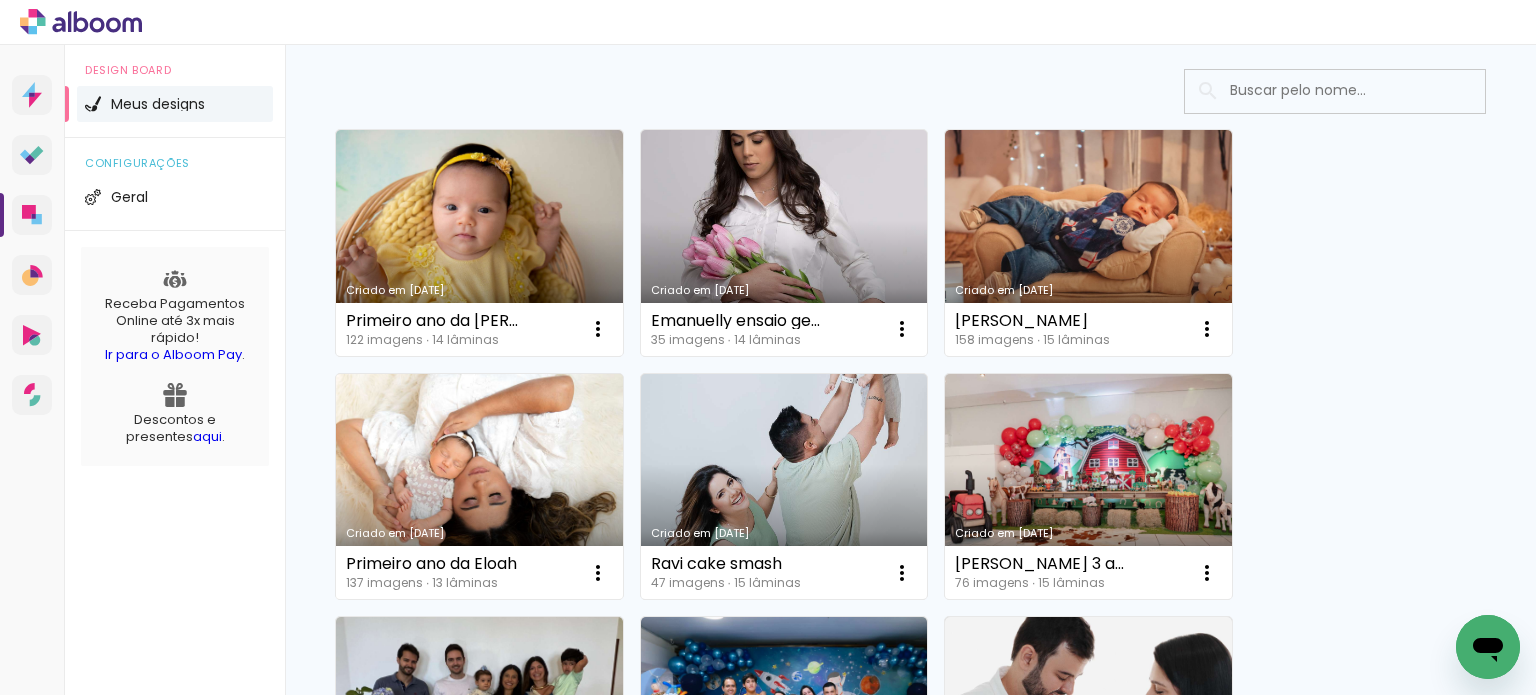 click on "Criado em 22/07/25" at bounding box center (479, 487) 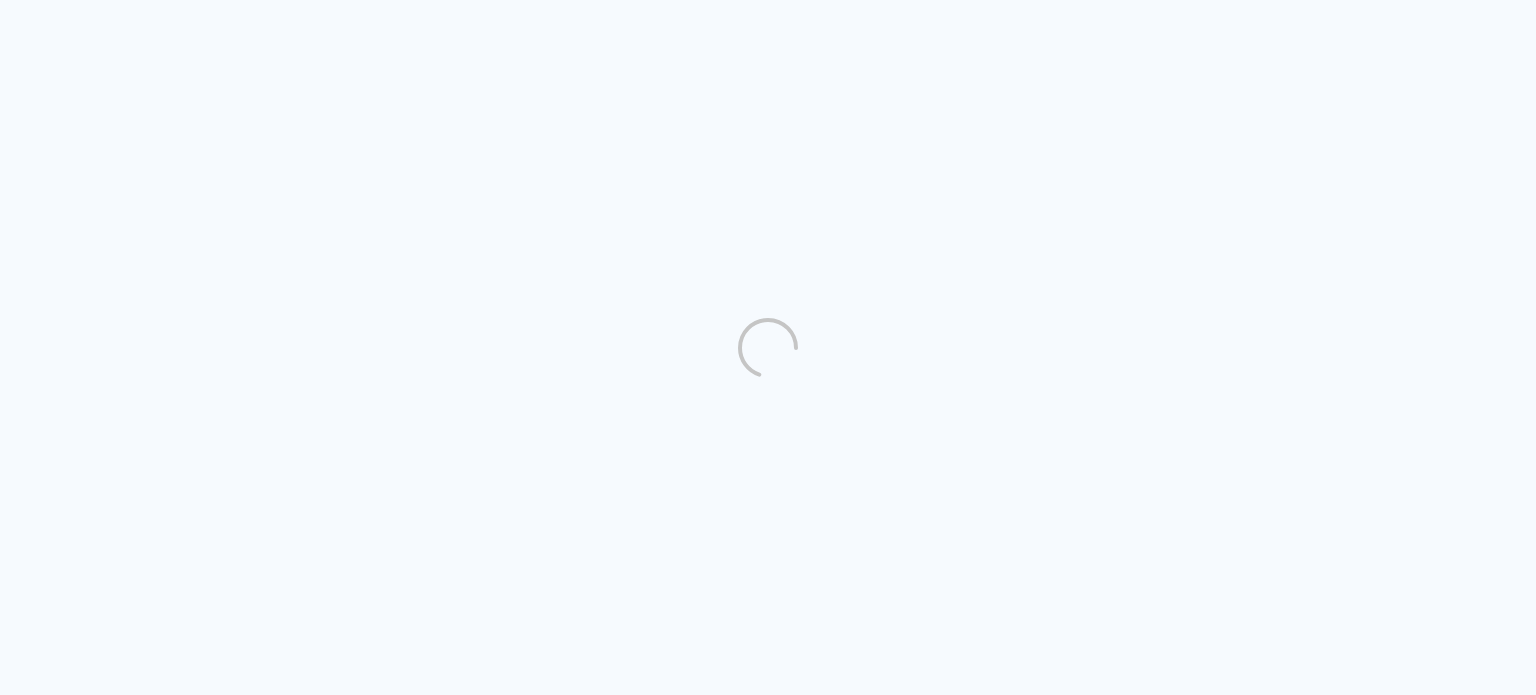 scroll, scrollTop: 0, scrollLeft: 0, axis: both 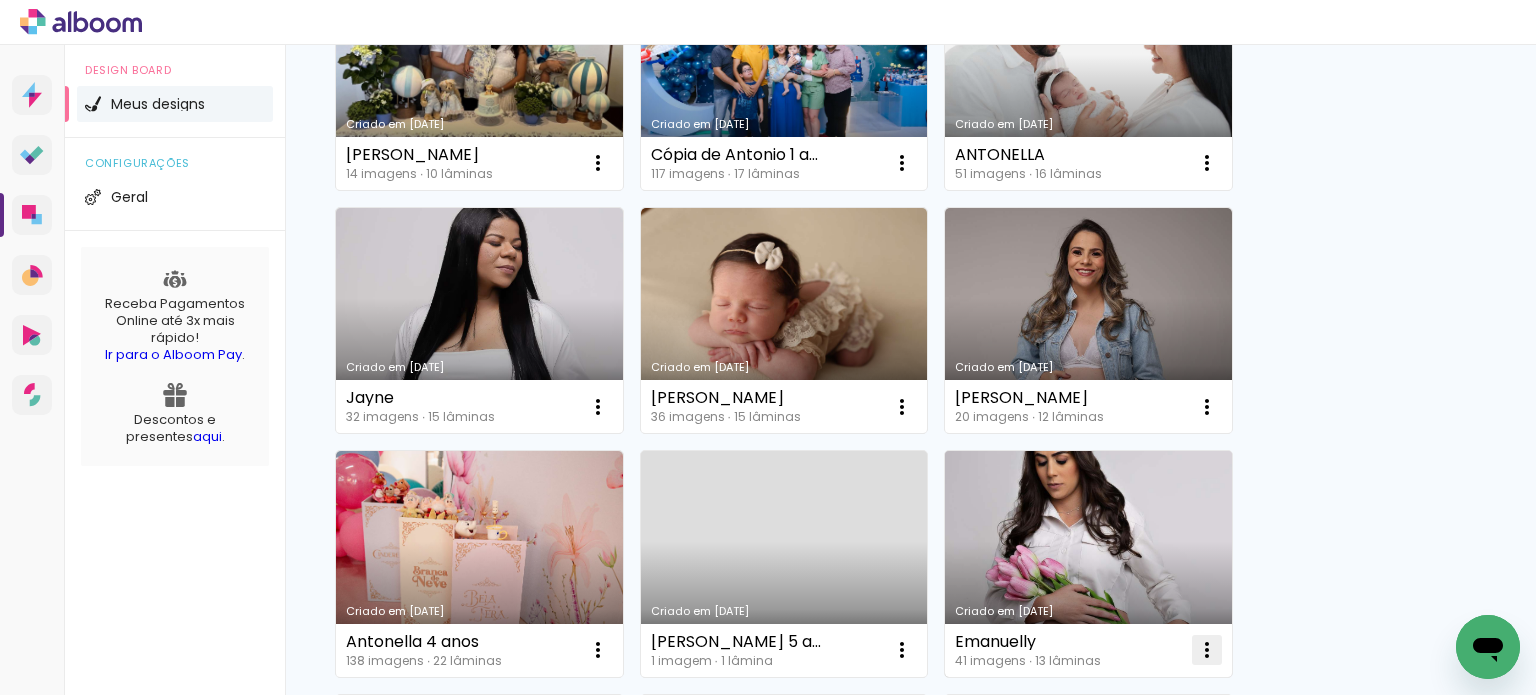 click at bounding box center [1207, 650] 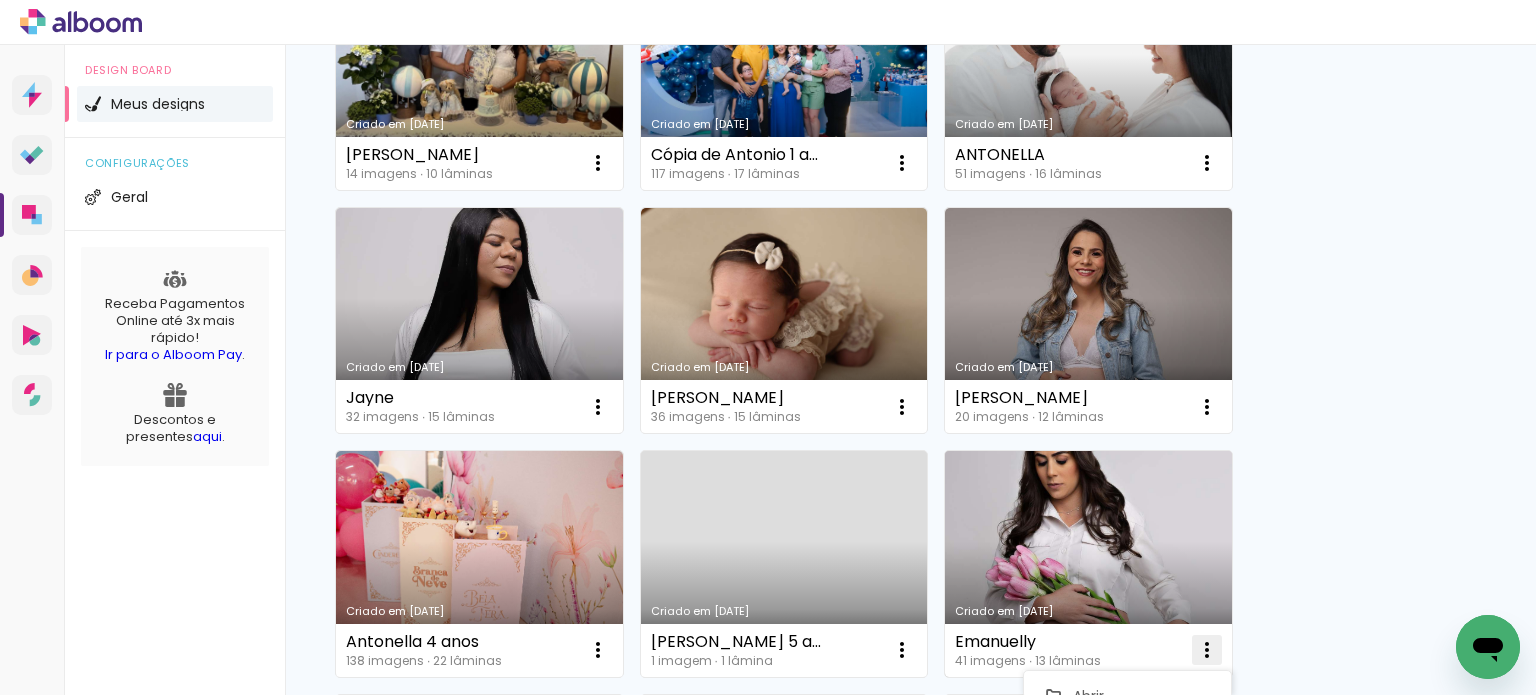 click at bounding box center [598, -324] 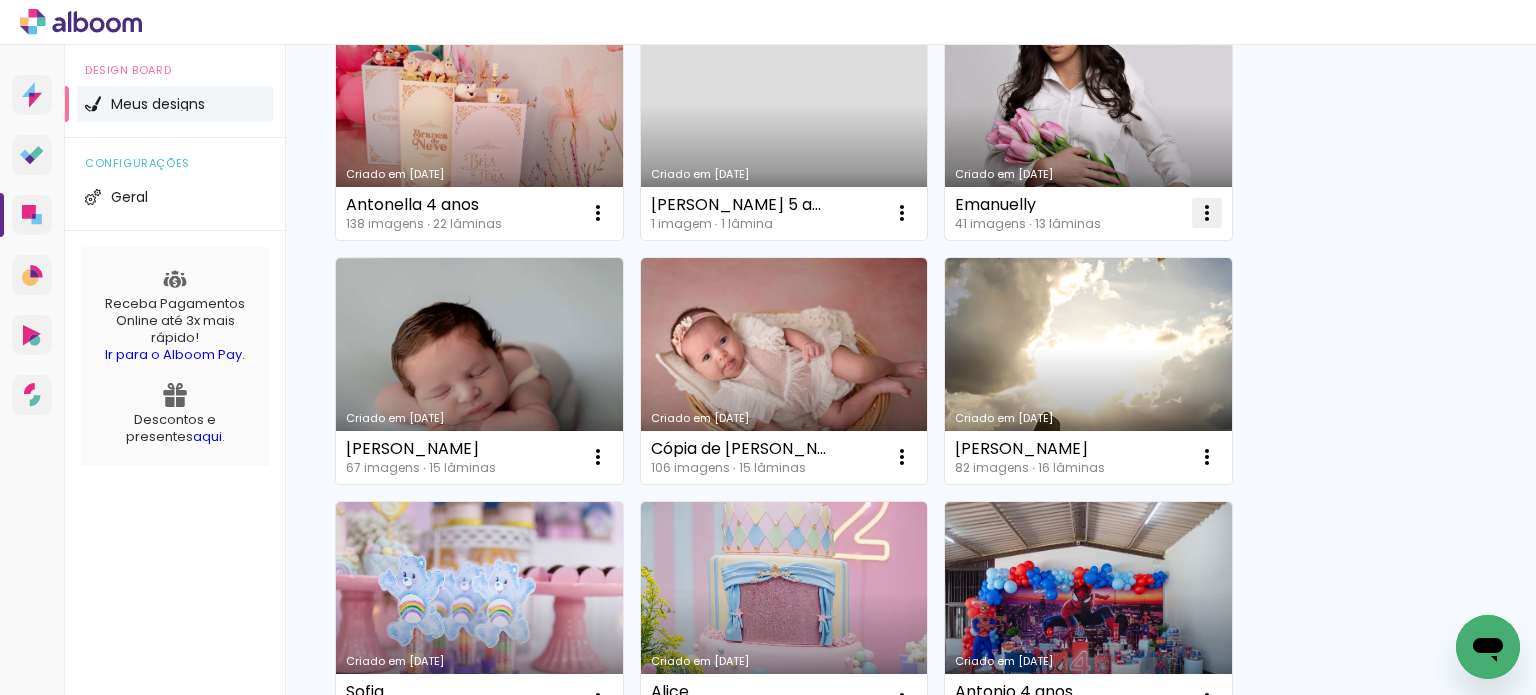 scroll, scrollTop: 1219, scrollLeft: 0, axis: vertical 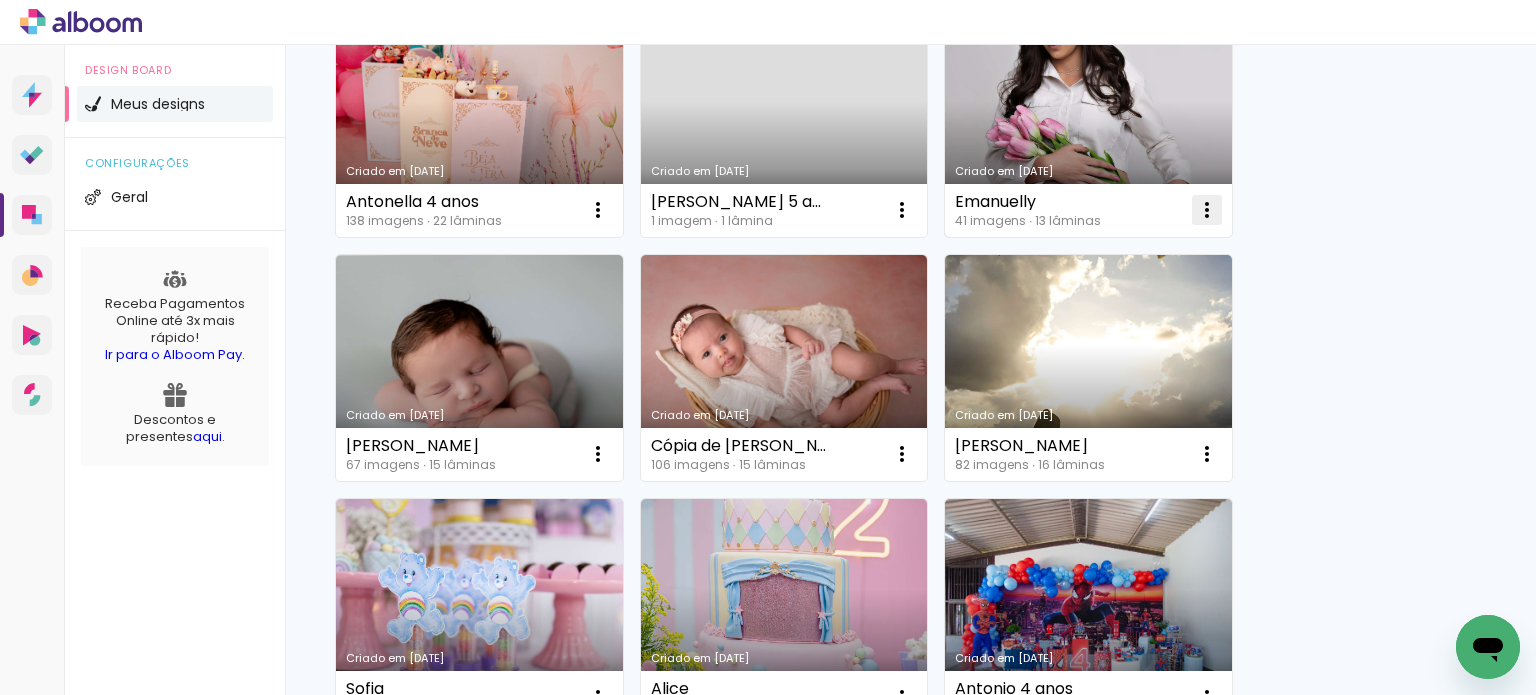 click at bounding box center (598, -764) 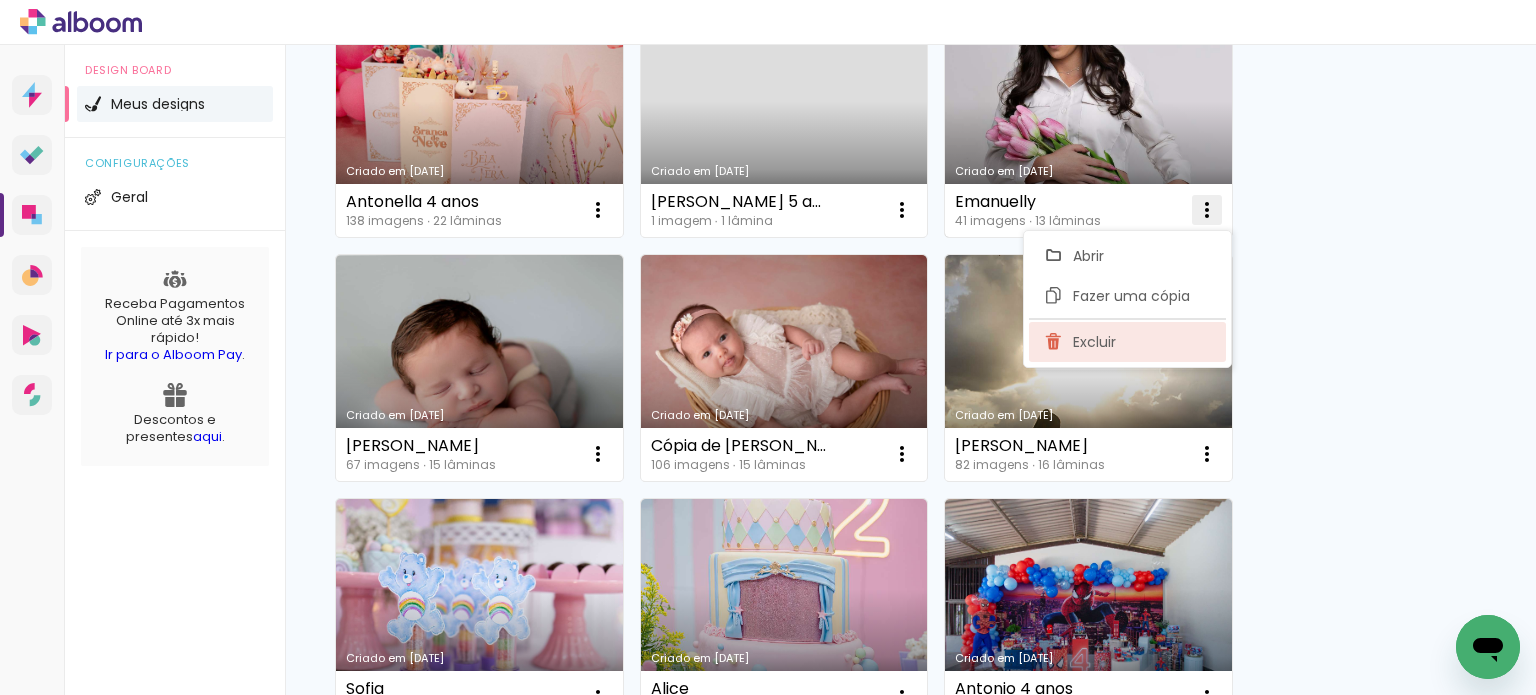 click on "Excluir" 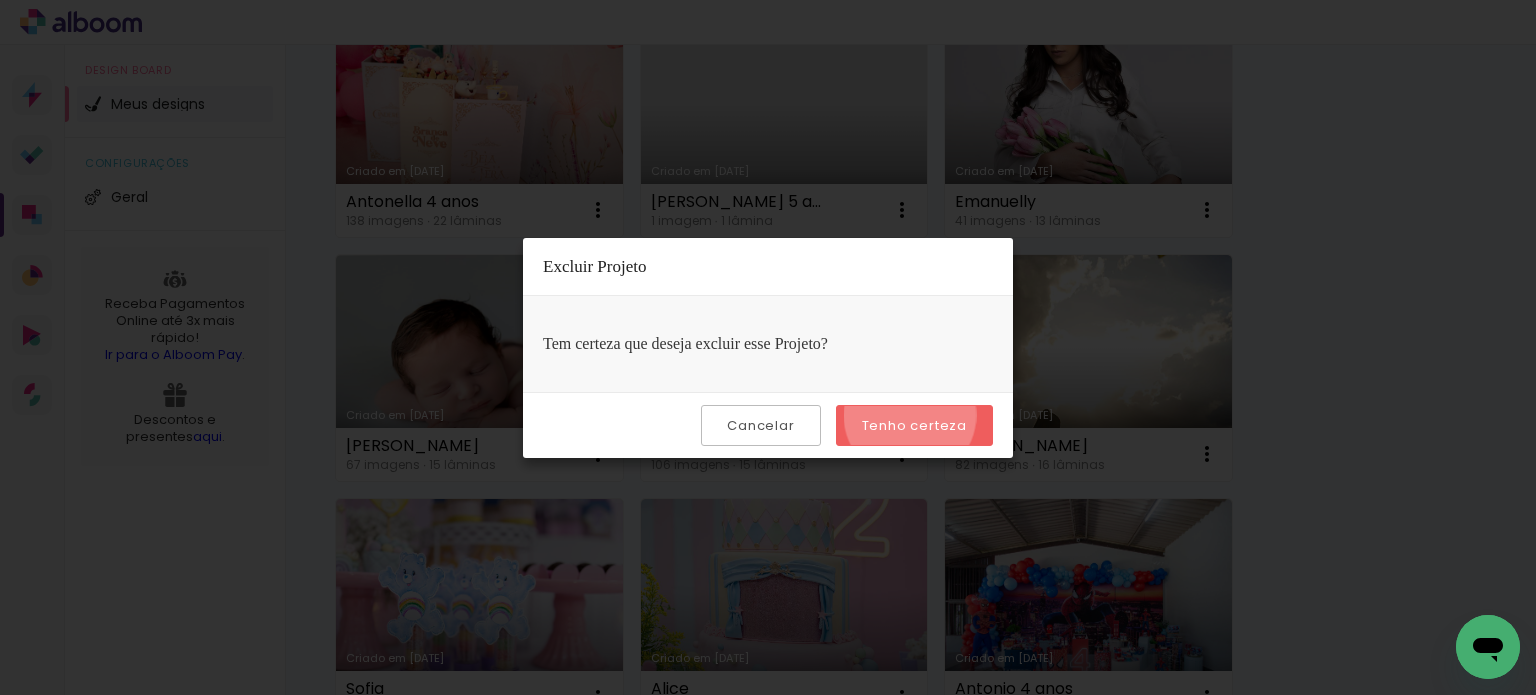 click on "Tenho certeza" at bounding box center [0, 0] 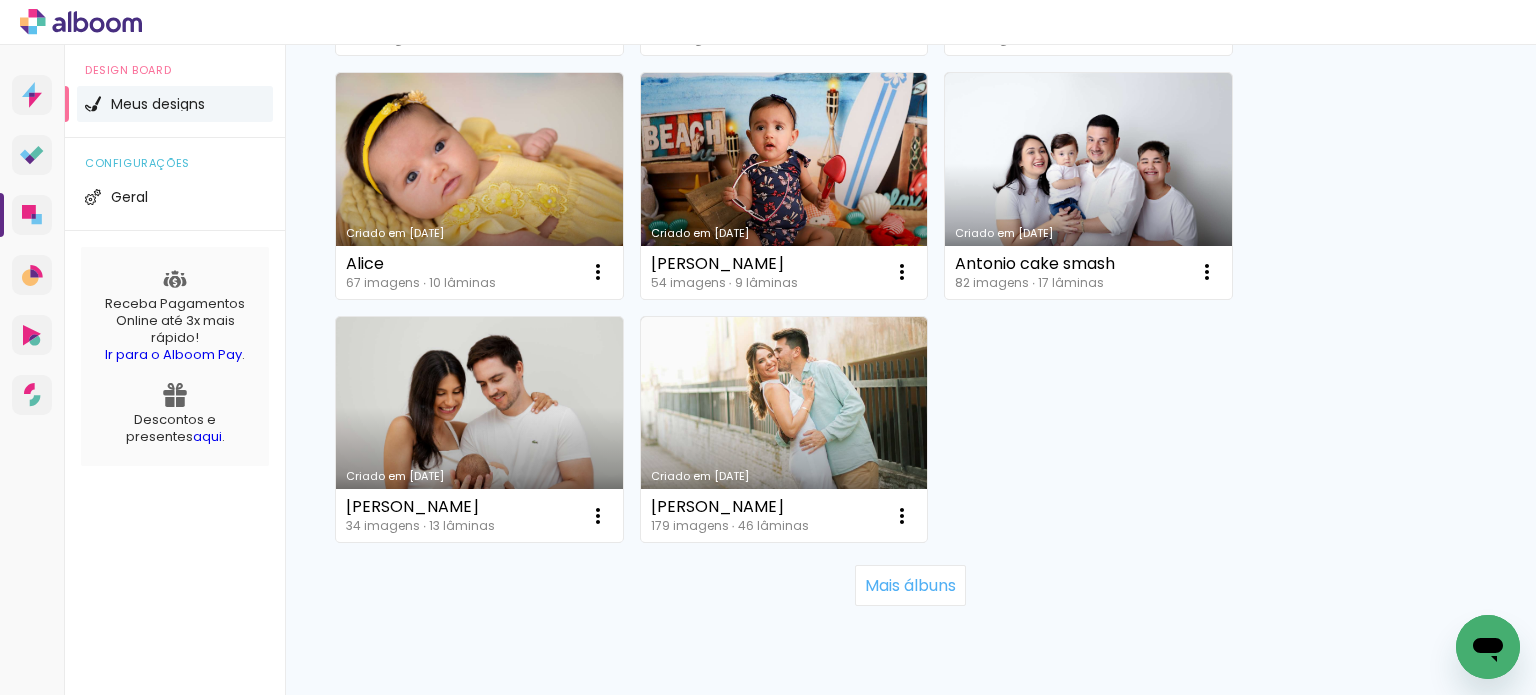 scroll, scrollTop: 1896, scrollLeft: 0, axis: vertical 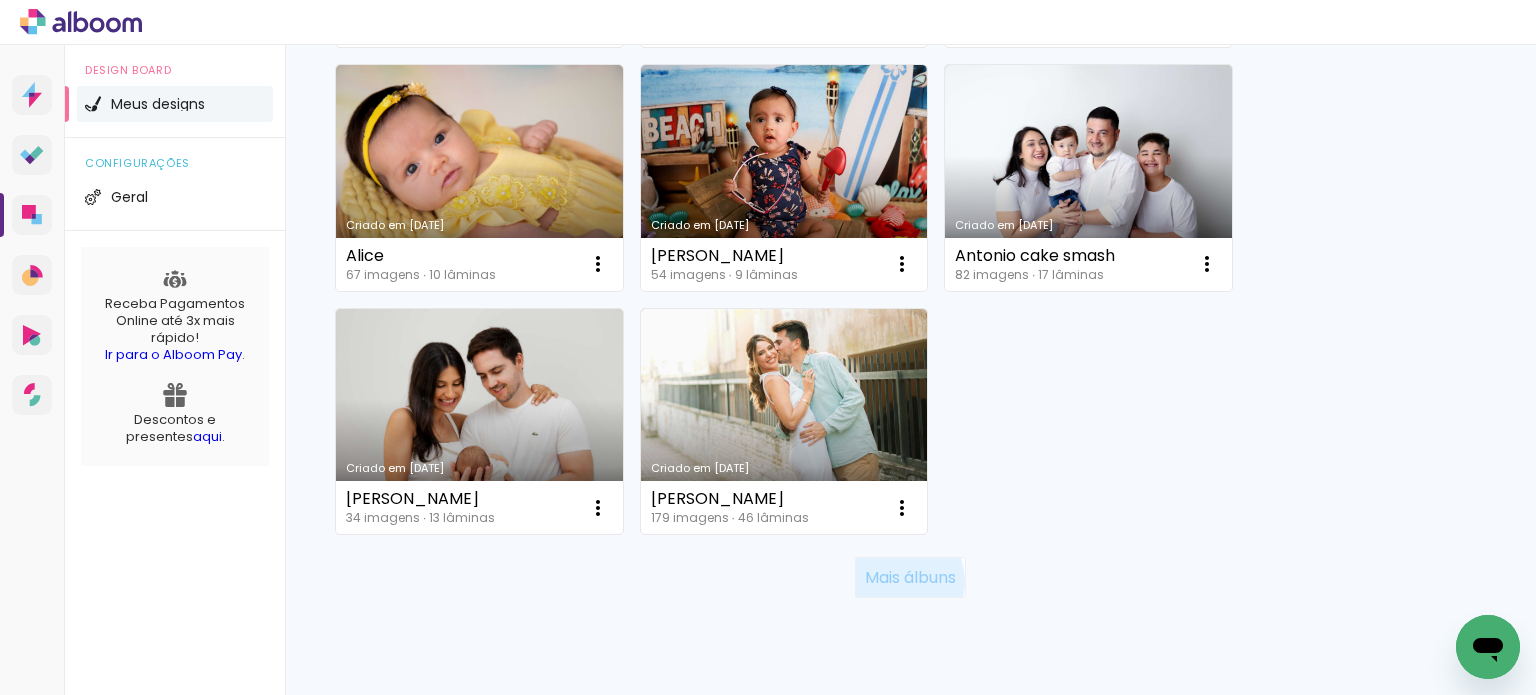 click on "Mais álbuns" 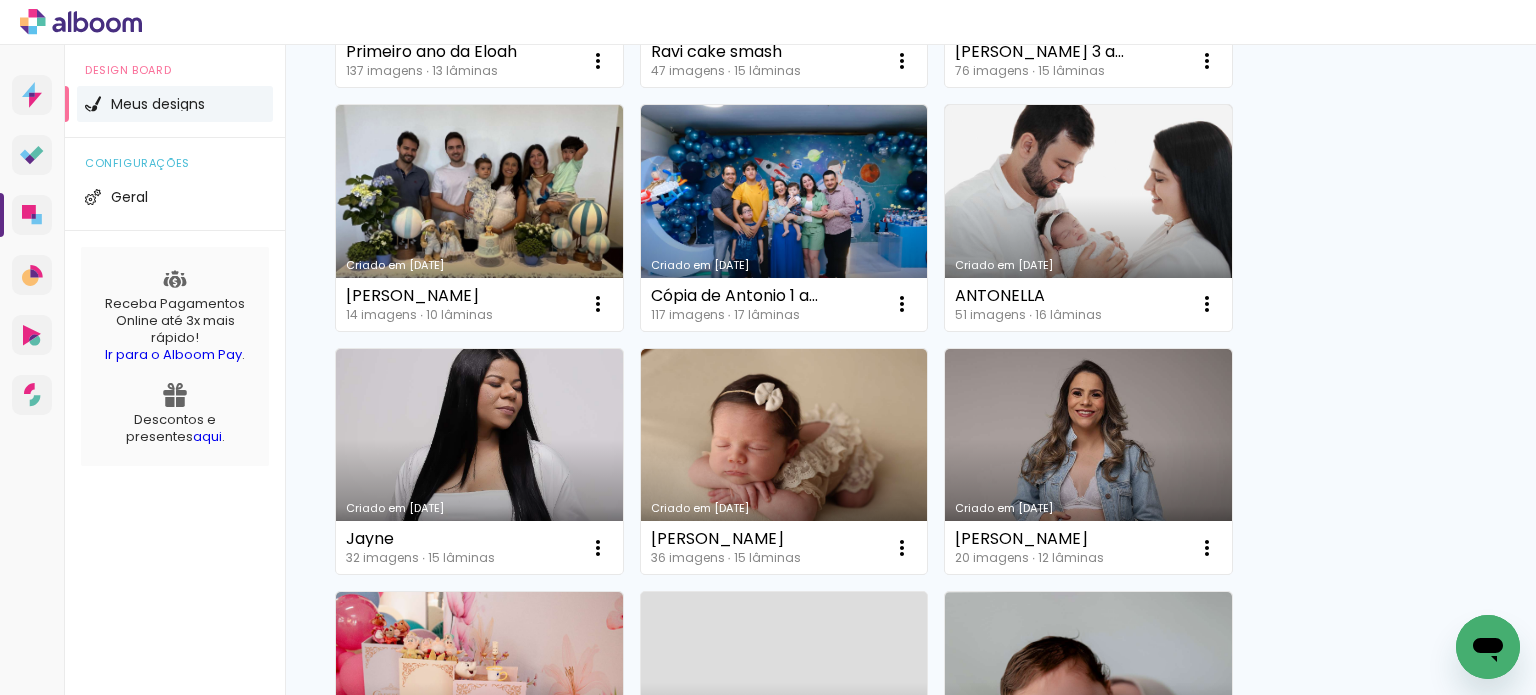 scroll, scrollTop: 0, scrollLeft: 0, axis: both 